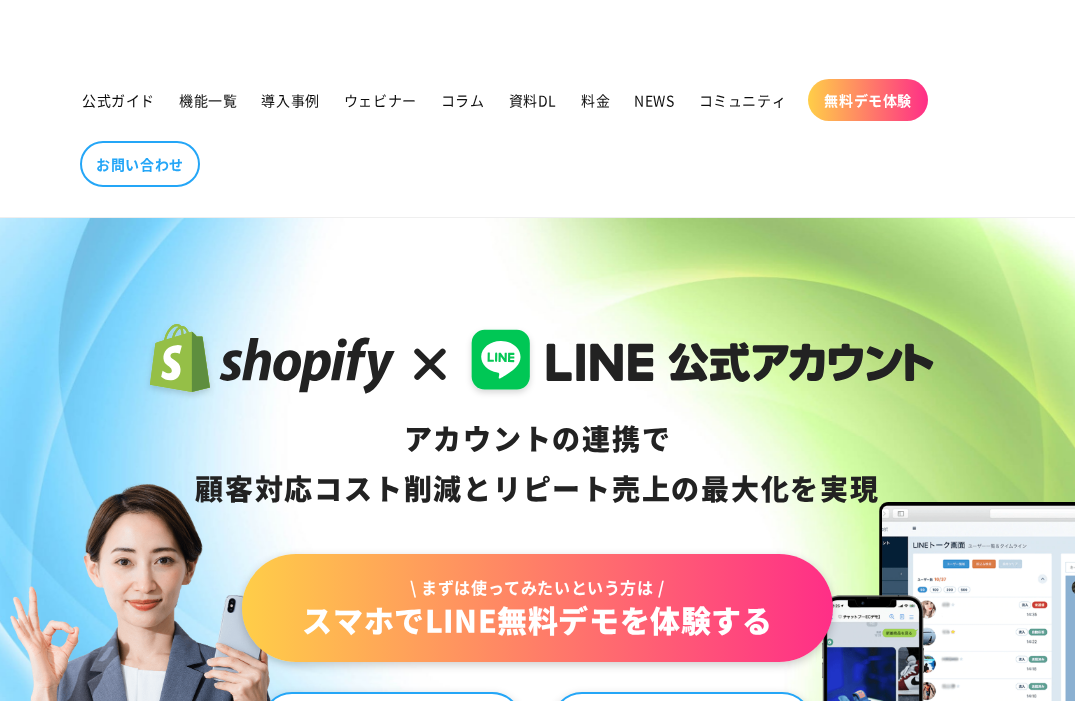 scroll, scrollTop: 0, scrollLeft: 0, axis: both 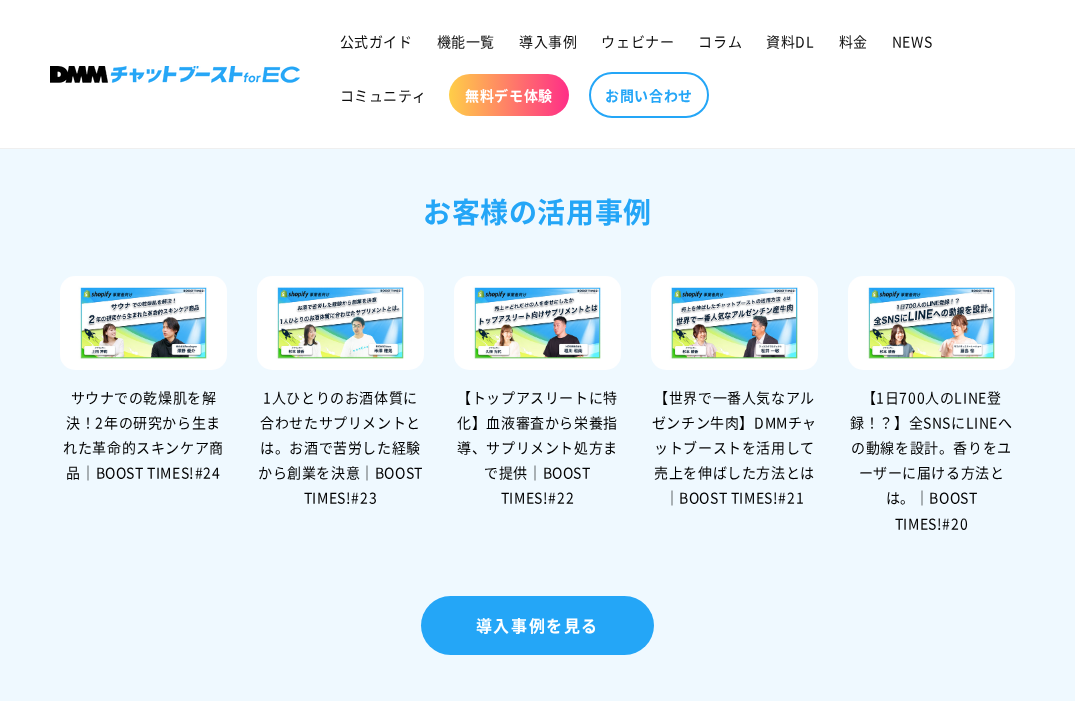 click on "サウナでの乾燥肌を解決！2年の研究から生まれた革命的スキンケア商品｜BOOST TIMES!#24" at bounding box center (143, 435) 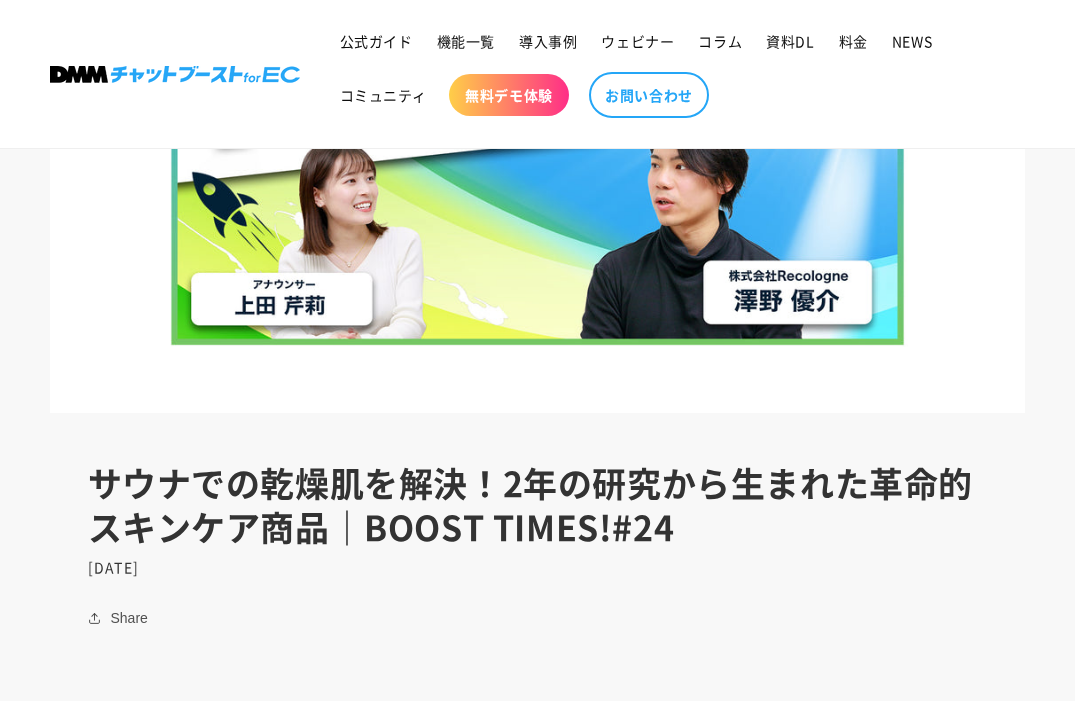 scroll, scrollTop: 0, scrollLeft: 0, axis: both 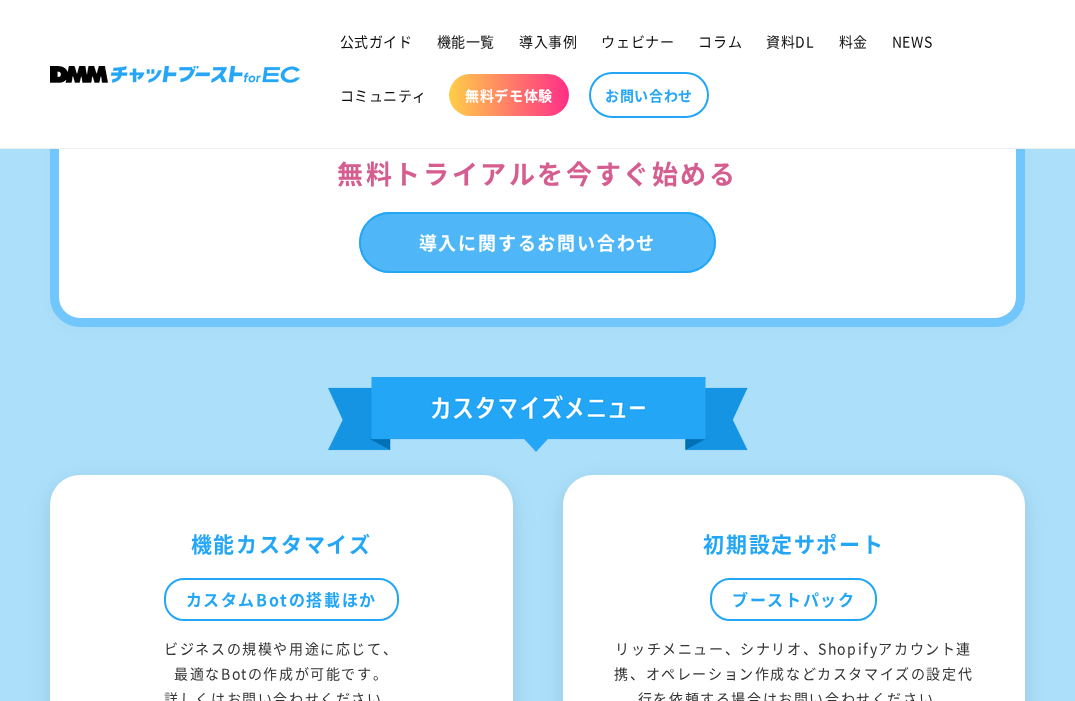 click on "導入に関するお問い合わせ" at bounding box center (538, 243) 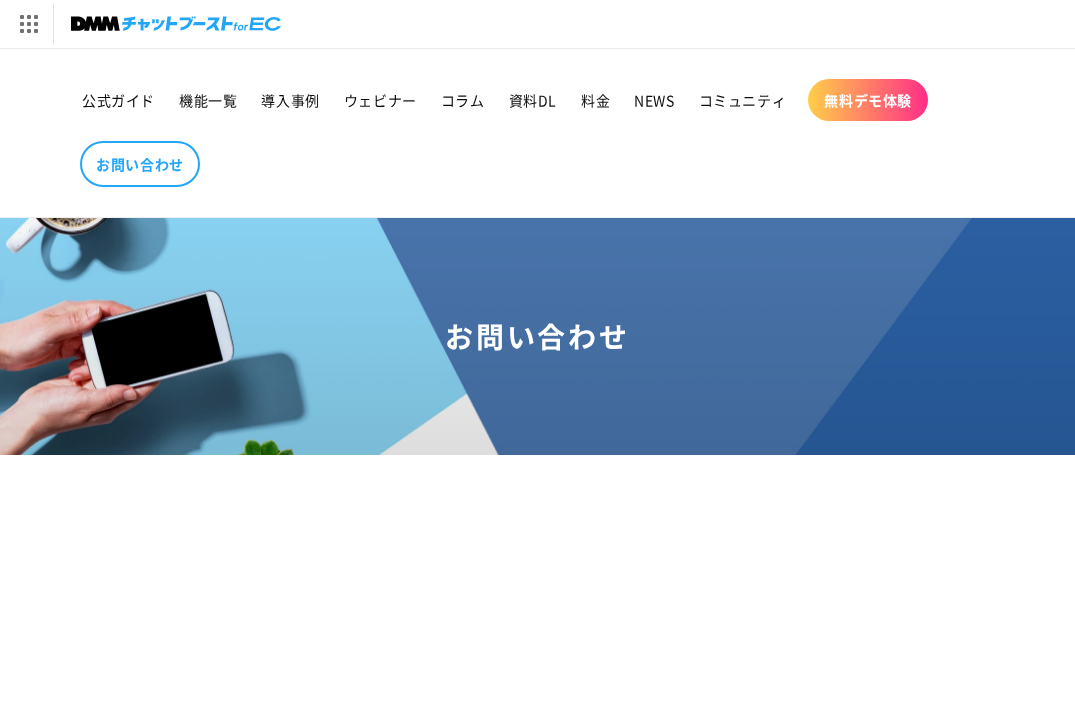 scroll, scrollTop: 0, scrollLeft: 0, axis: both 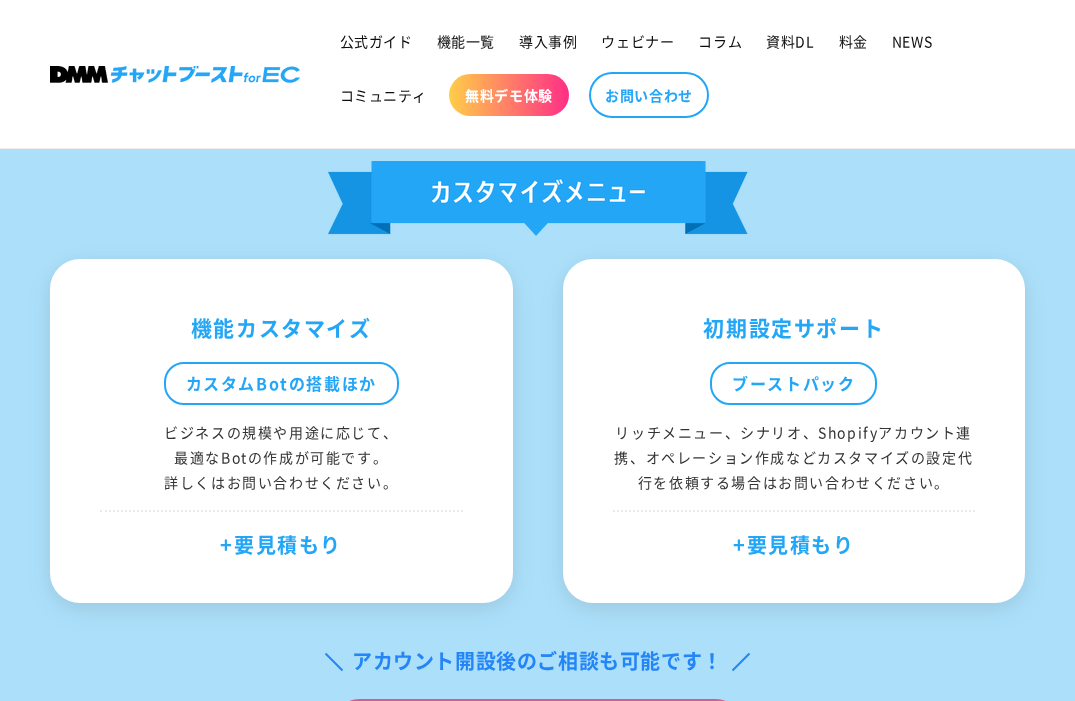 click on "+要見積もり" at bounding box center (281, 536) 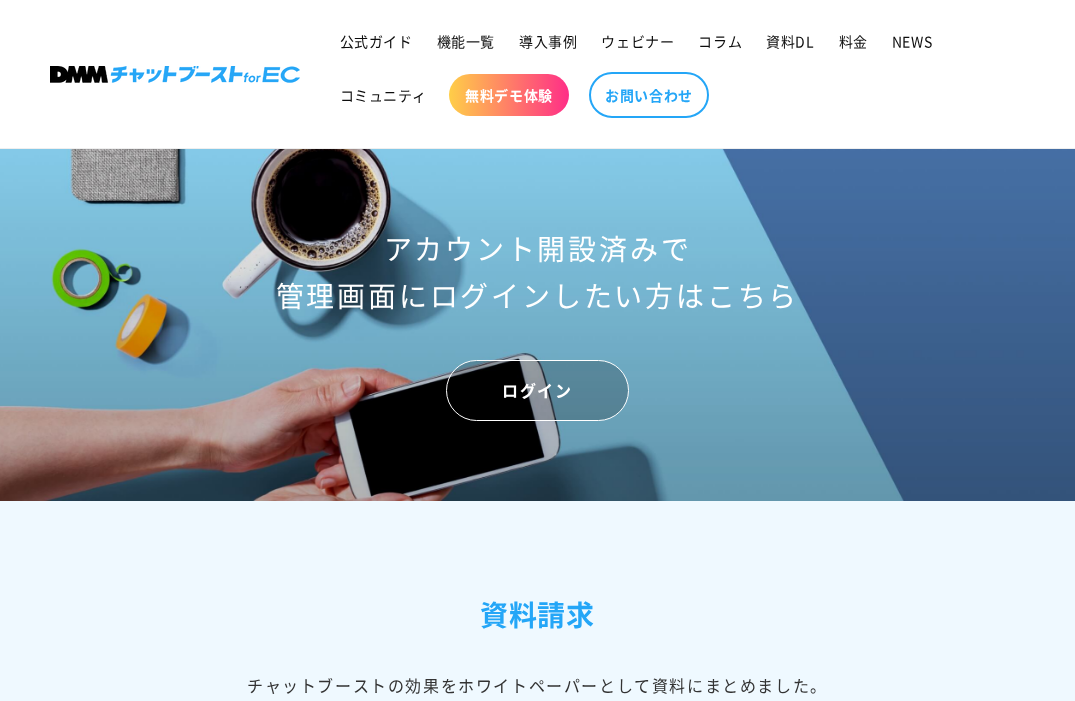scroll, scrollTop: 7985, scrollLeft: 0, axis: vertical 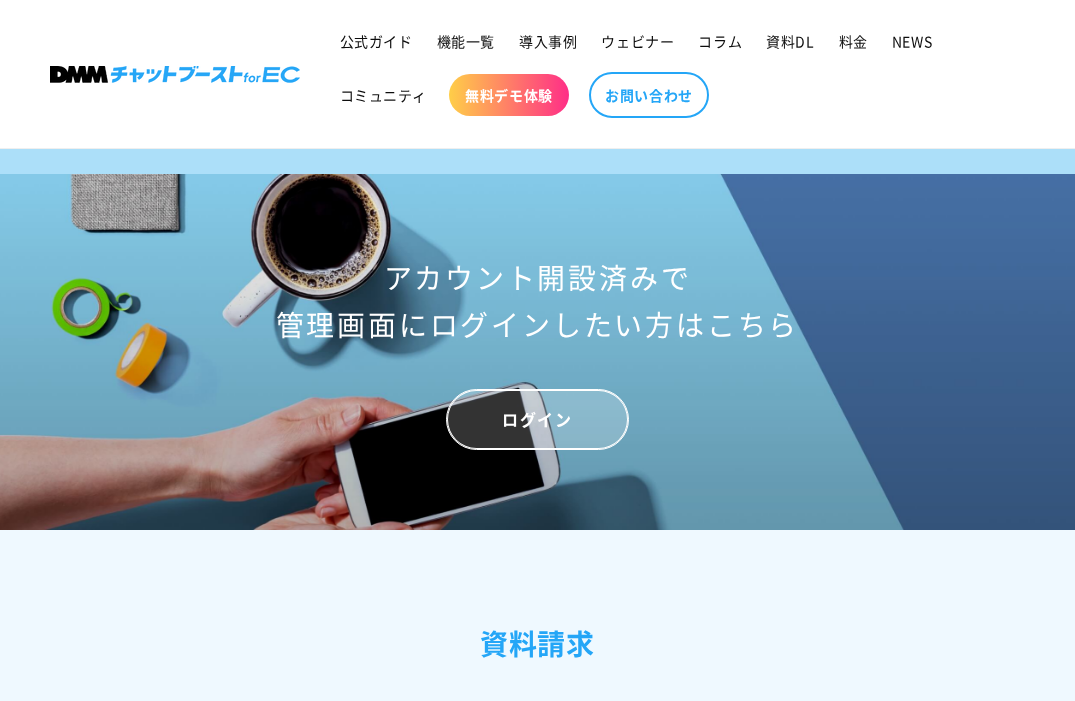 click on "ログイン" at bounding box center [537, 419] 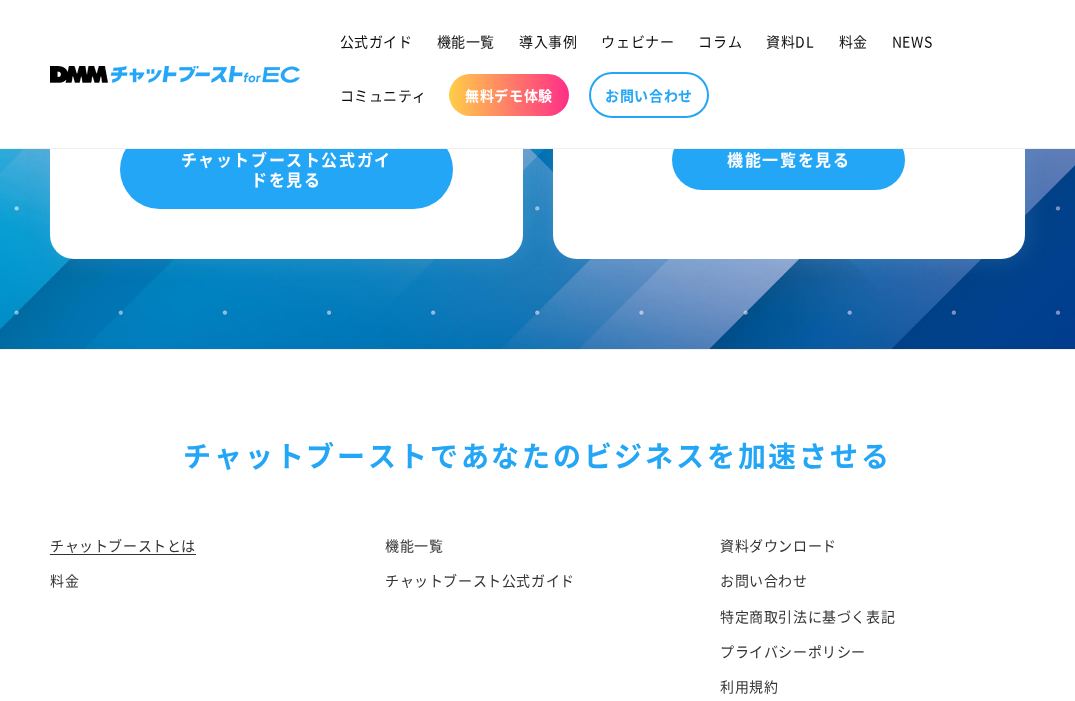 scroll, scrollTop: 10307, scrollLeft: 0, axis: vertical 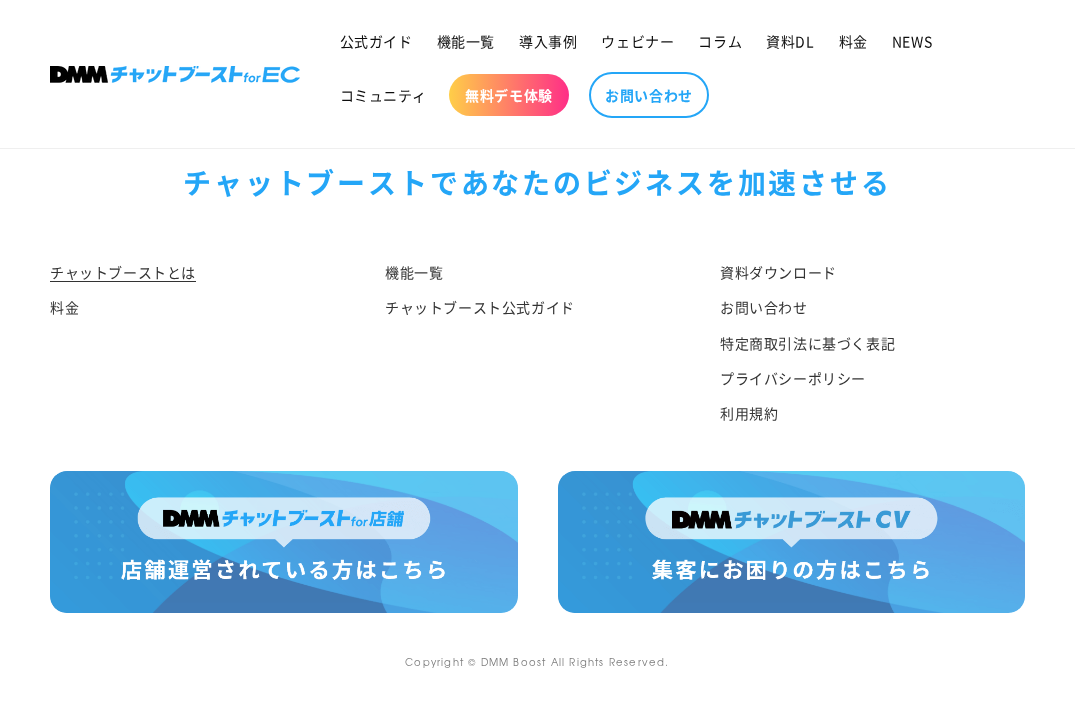 click at bounding box center (284, 542) 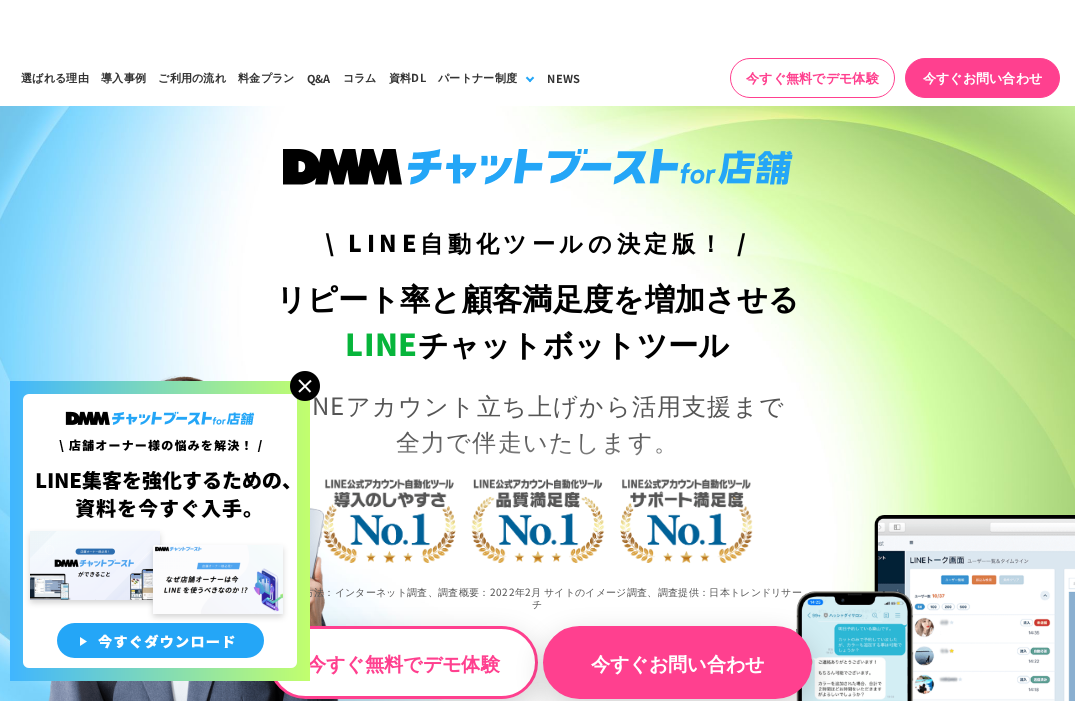 scroll, scrollTop: 0, scrollLeft: 0, axis: both 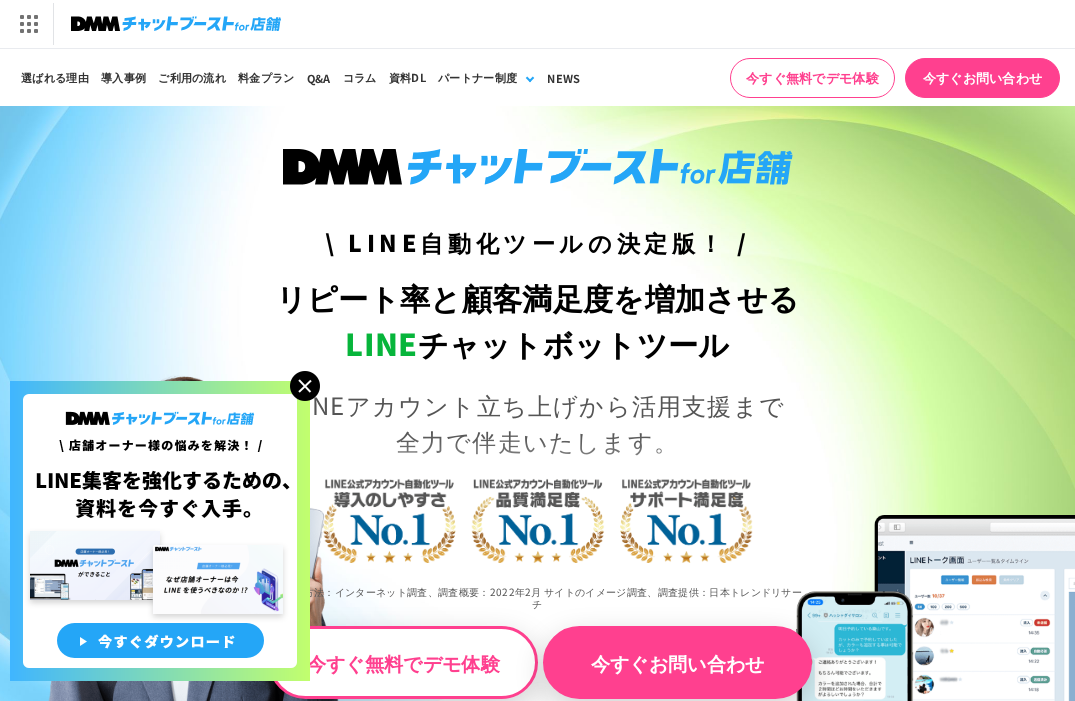 click at bounding box center (305, 386) 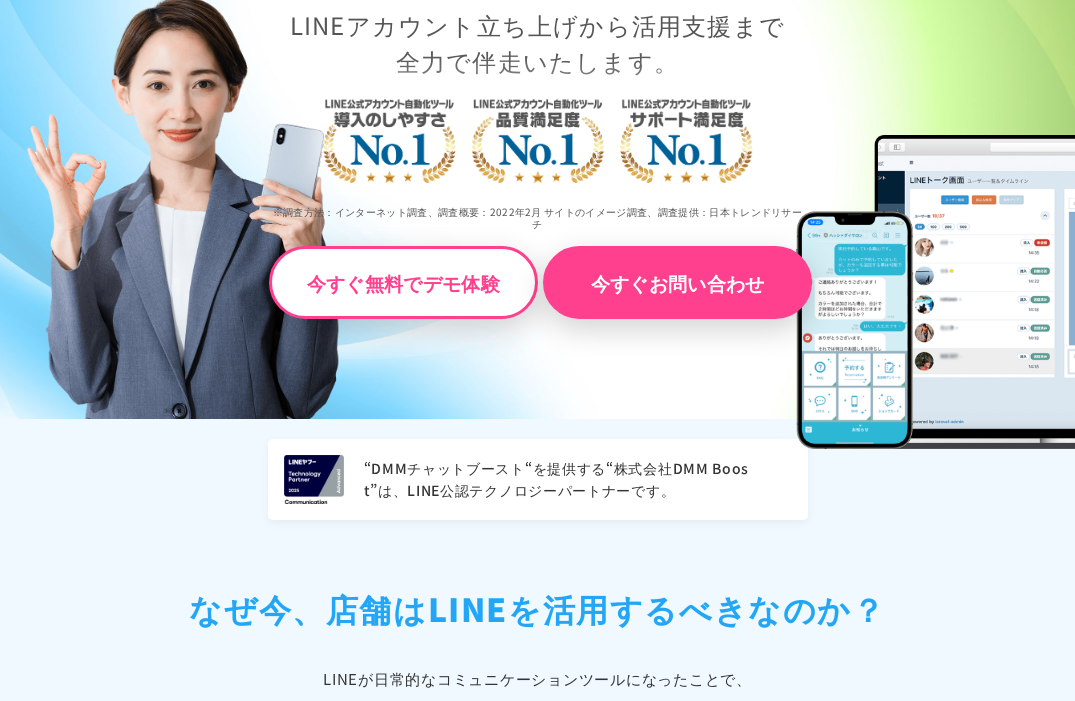 scroll, scrollTop: 627, scrollLeft: 0, axis: vertical 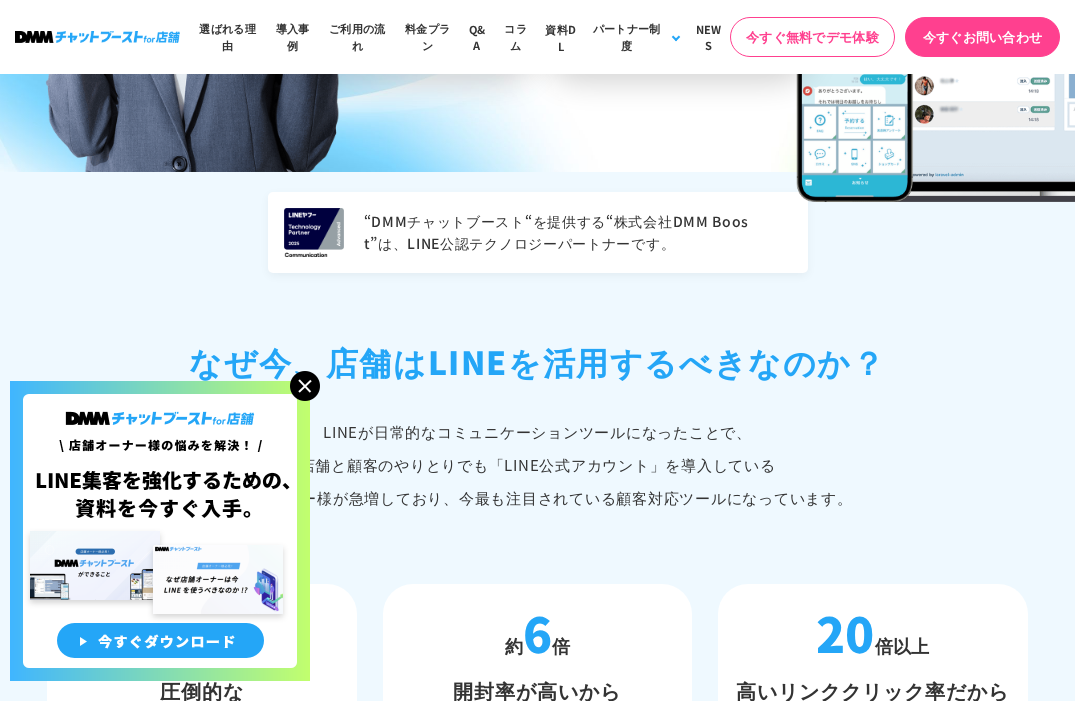 click at bounding box center (305, 386) 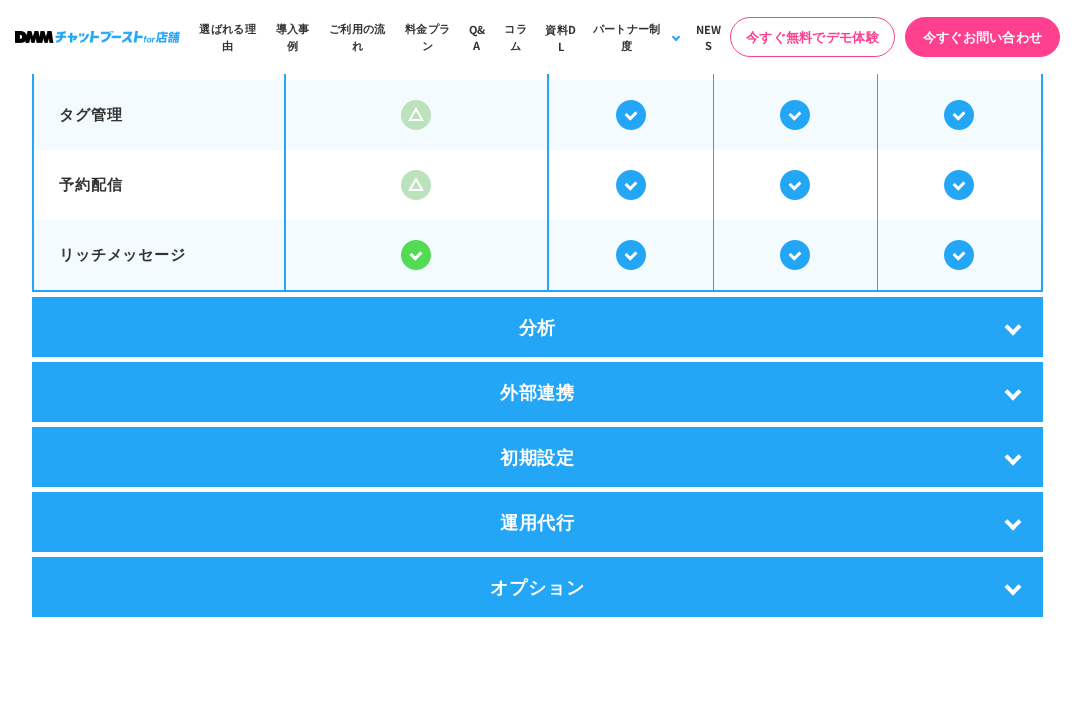 scroll, scrollTop: 3753, scrollLeft: 0, axis: vertical 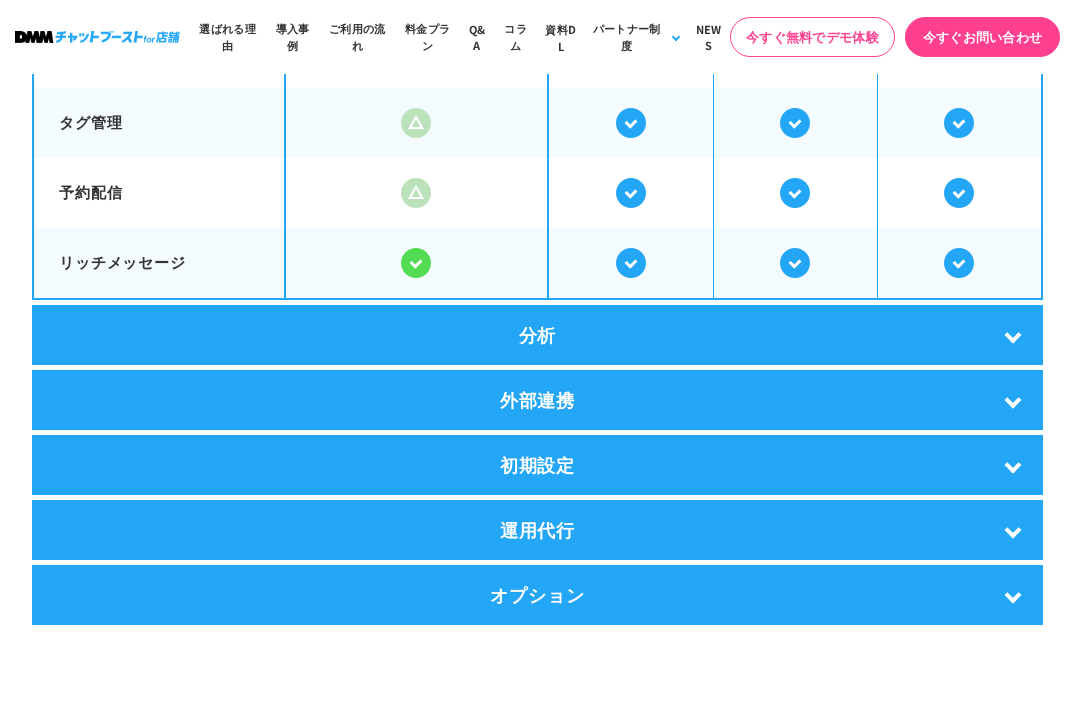 click on "分析" at bounding box center (537, 335) 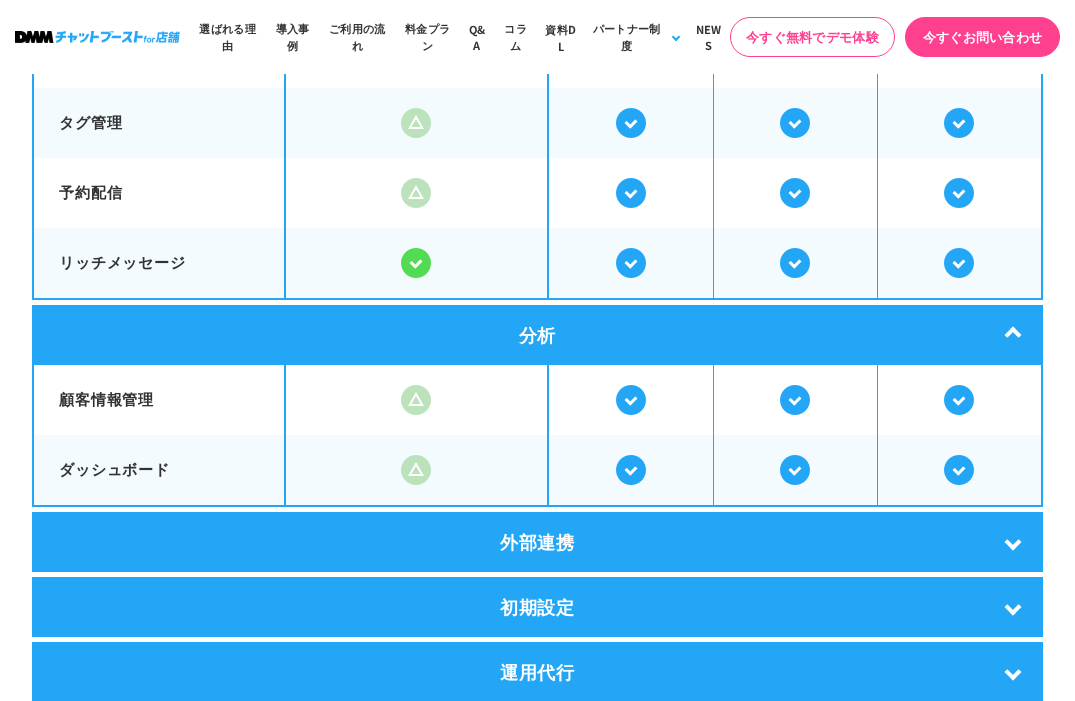 click on "外部連携" at bounding box center (537, 542) 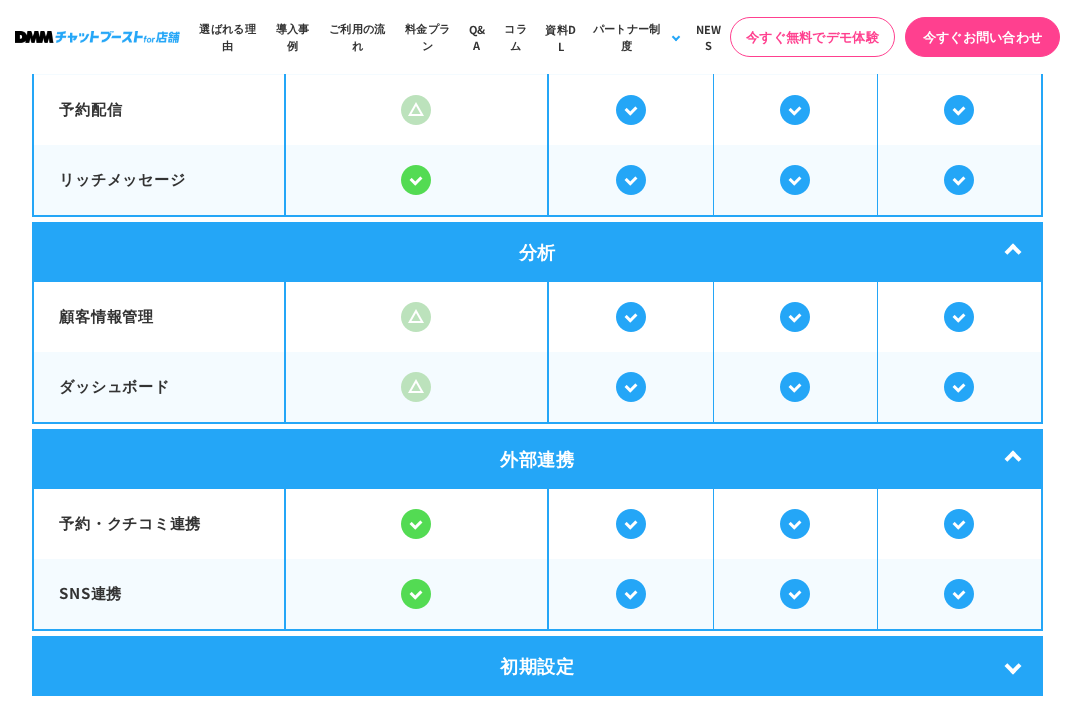 scroll, scrollTop: 3829, scrollLeft: 0, axis: vertical 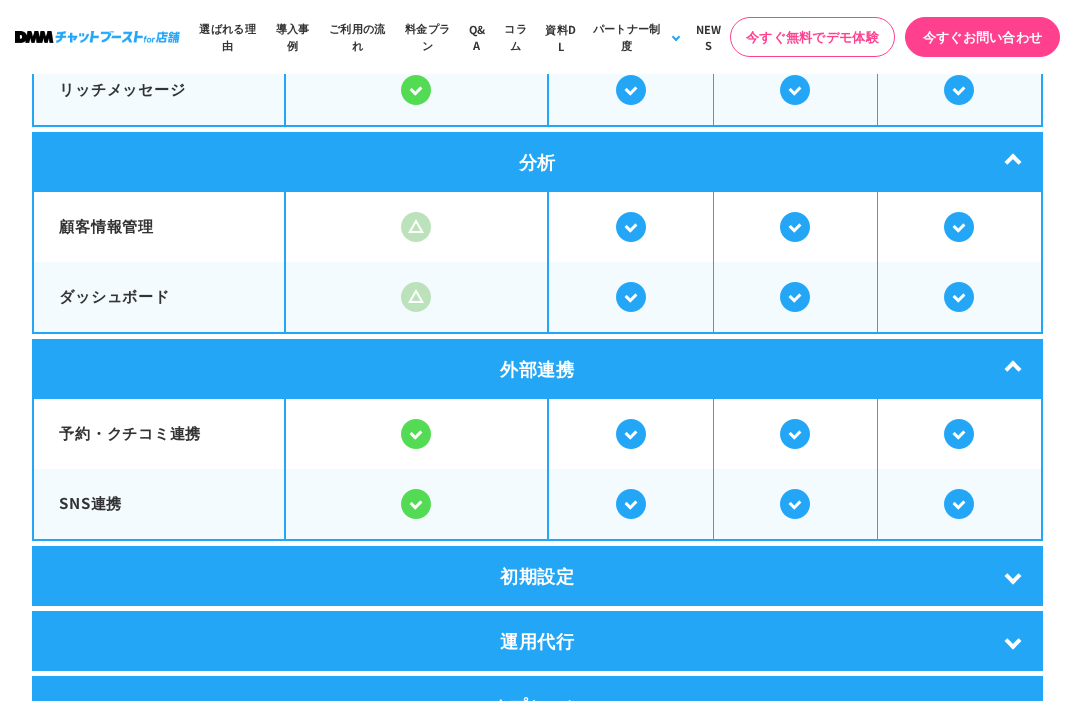 click on "初期設定" at bounding box center [537, 576] 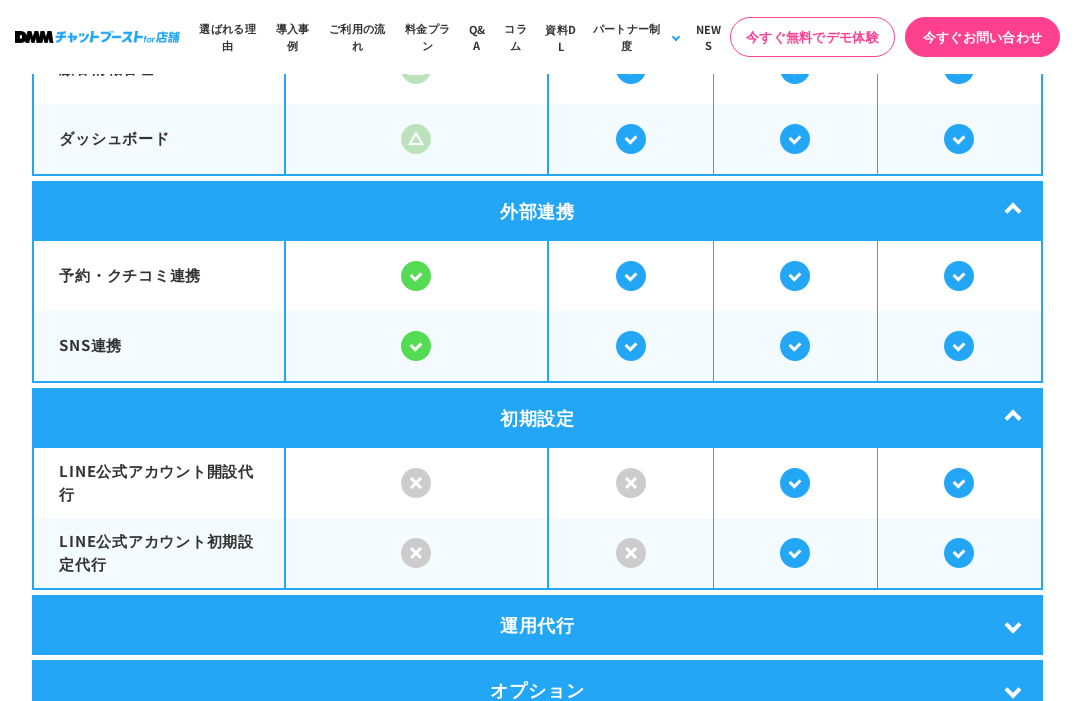 scroll, scrollTop: 4148, scrollLeft: 0, axis: vertical 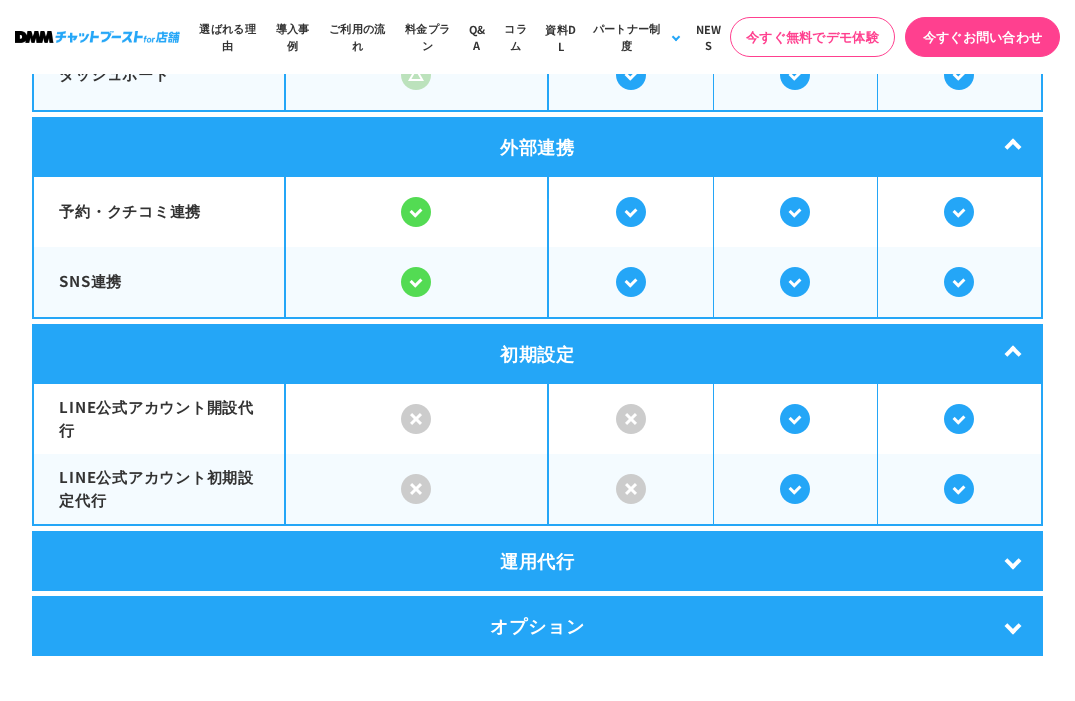 click on "運用代行" at bounding box center (537, 561) 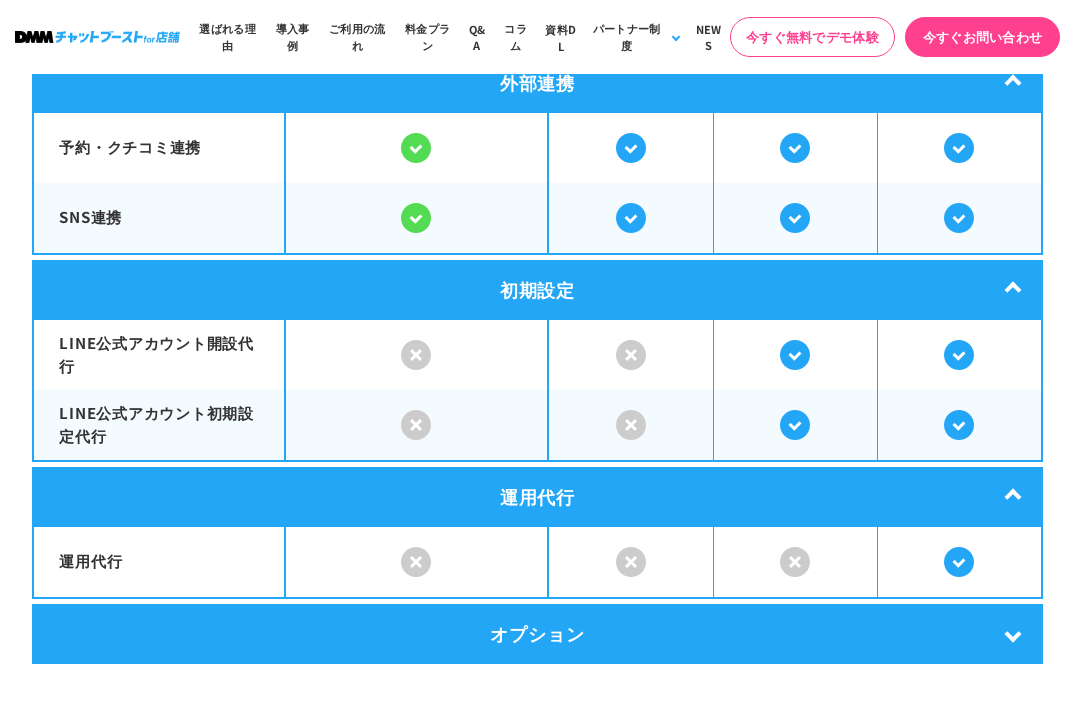 scroll, scrollTop: 4271, scrollLeft: 0, axis: vertical 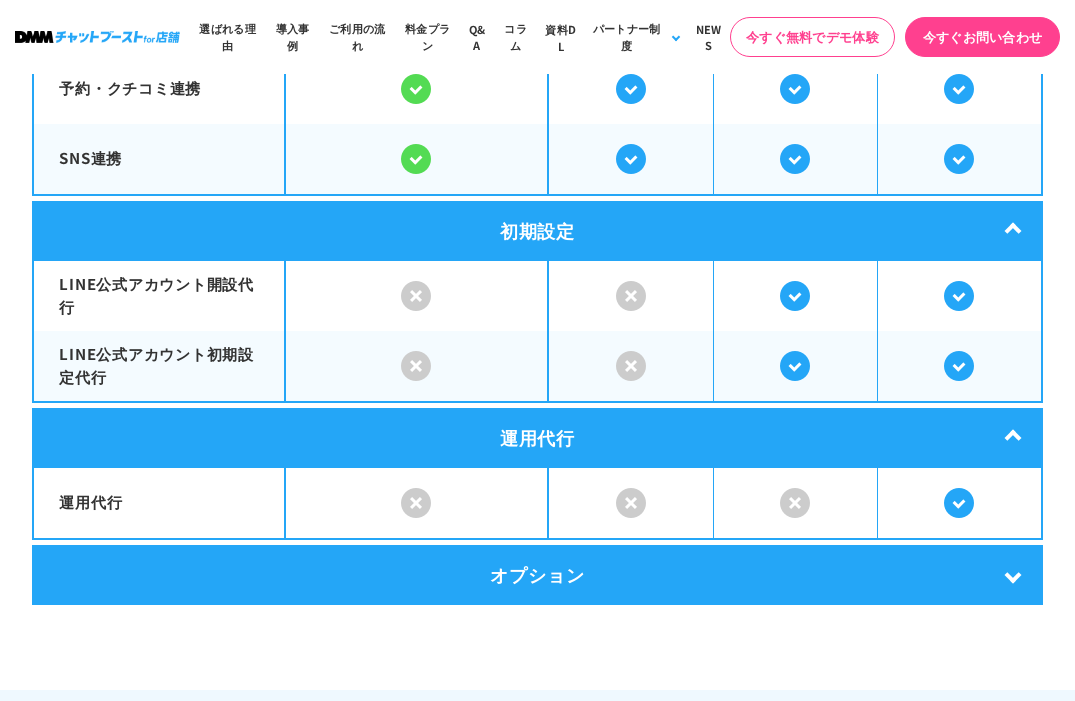 click on "オプション" at bounding box center (537, 575) 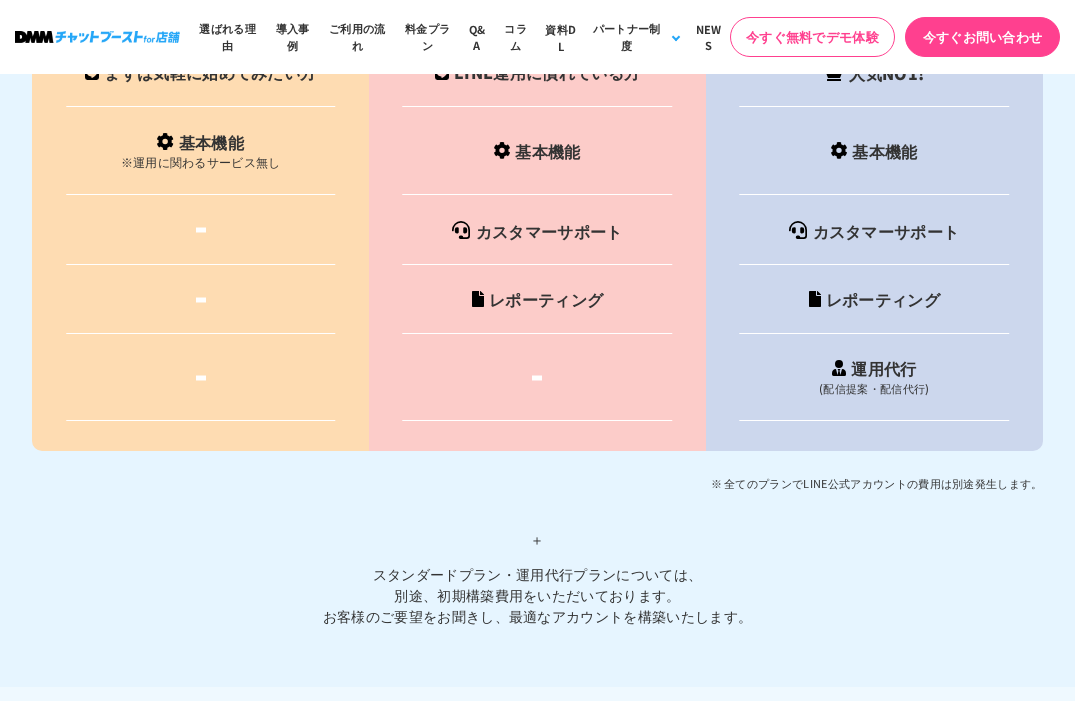 scroll, scrollTop: 8986, scrollLeft: 0, axis: vertical 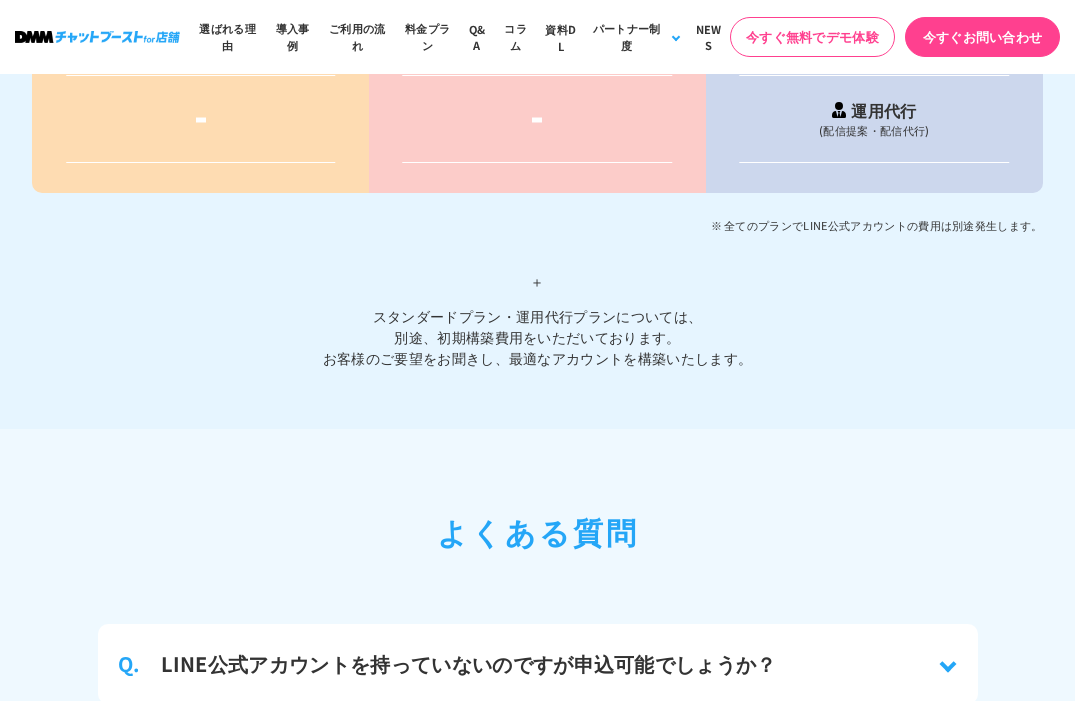 click on "＋" at bounding box center [537, 281] 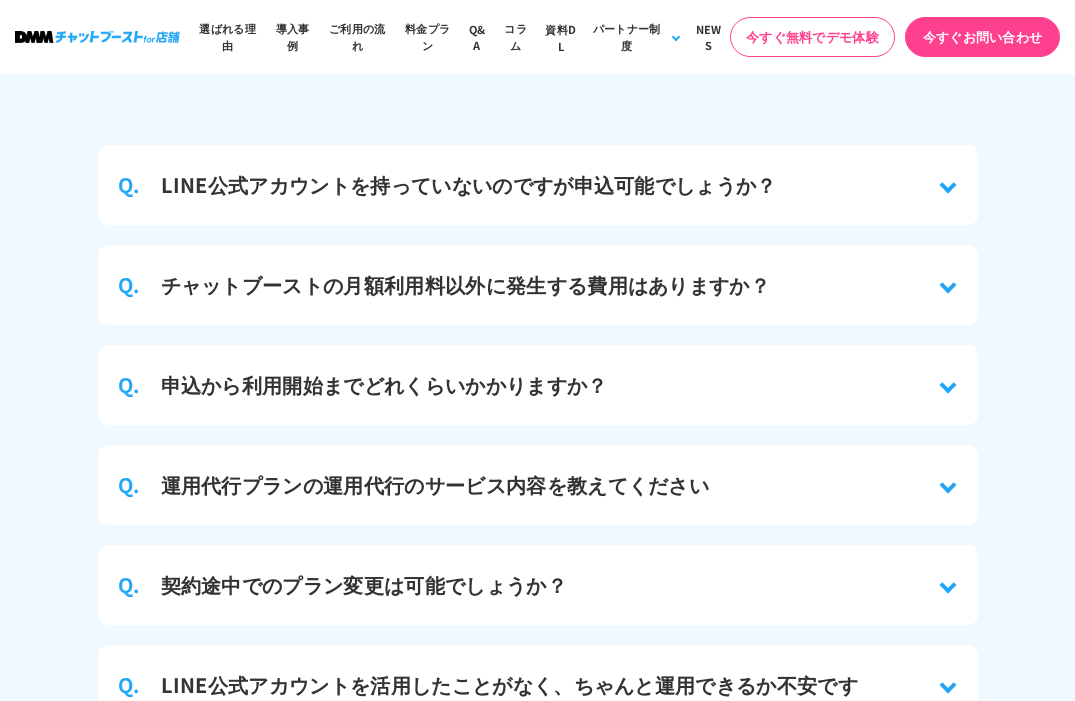 scroll, scrollTop: 9459, scrollLeft: 0, axis: vertical 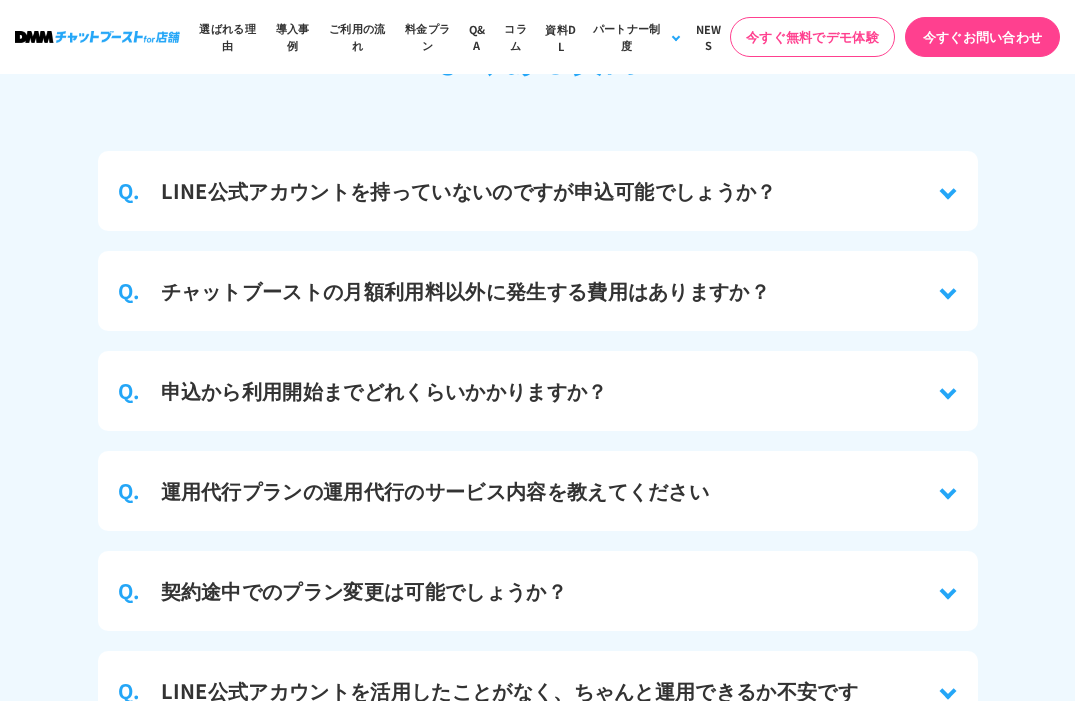 click on "Q.
LINE公式アカウントを持っていないのですが申込可能でしょうか？" at bounding box center [538, 191] 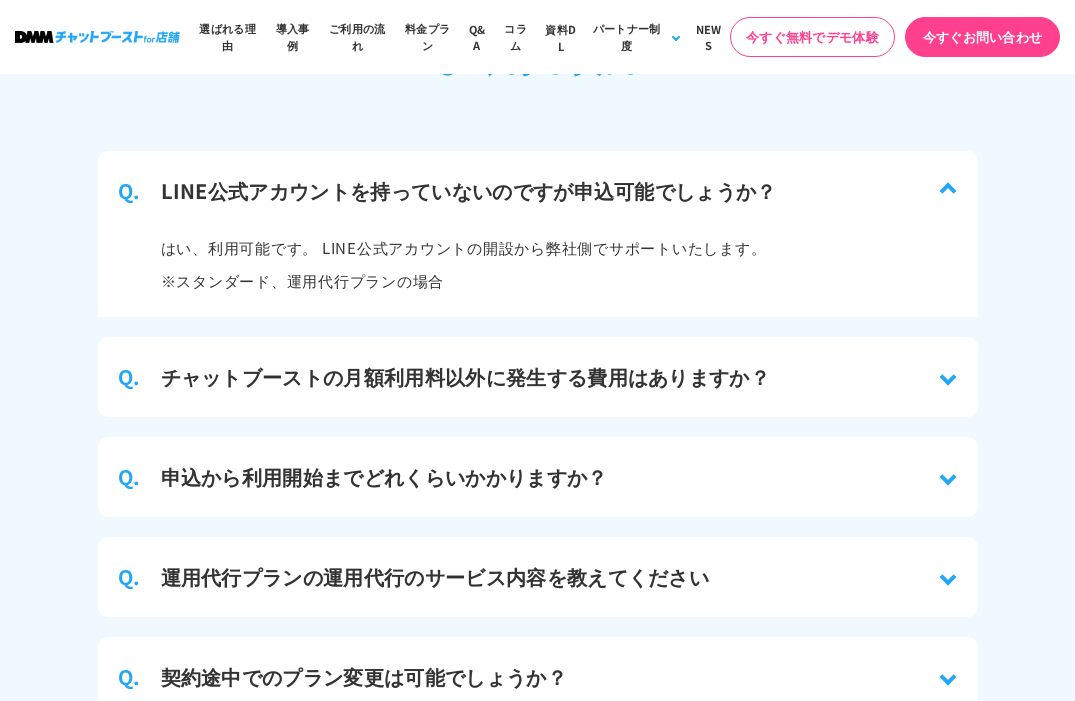 click on "チャットブーストの月額利用料以外に発生する費用はありますか？" at bounding box center (466, 377) 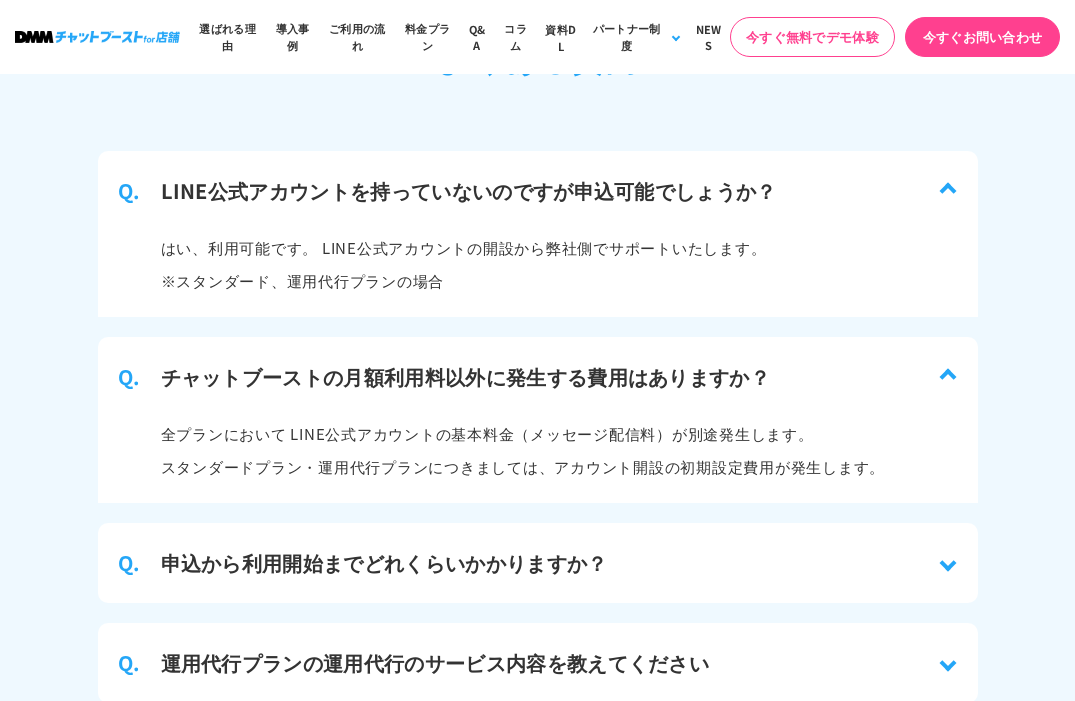 click on "申込から利用開始までどれくらいかかりますか？" at bounding box center [384, 563] 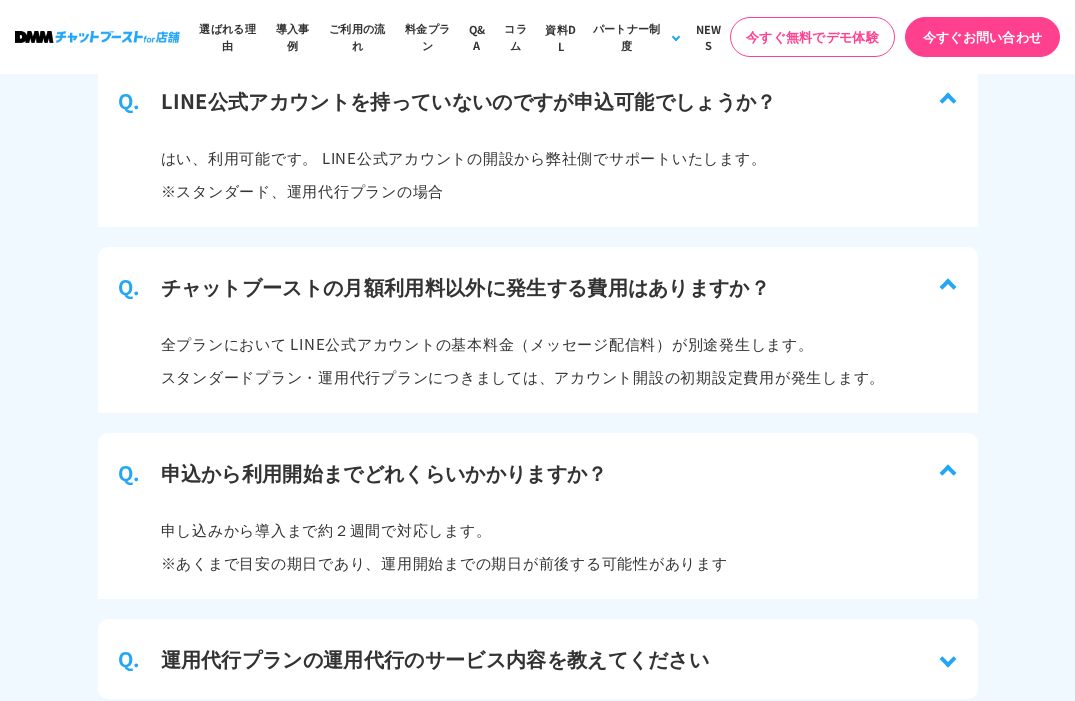 scroll, scrollTop: 9657, scrollLeft: 0, axis: vertical 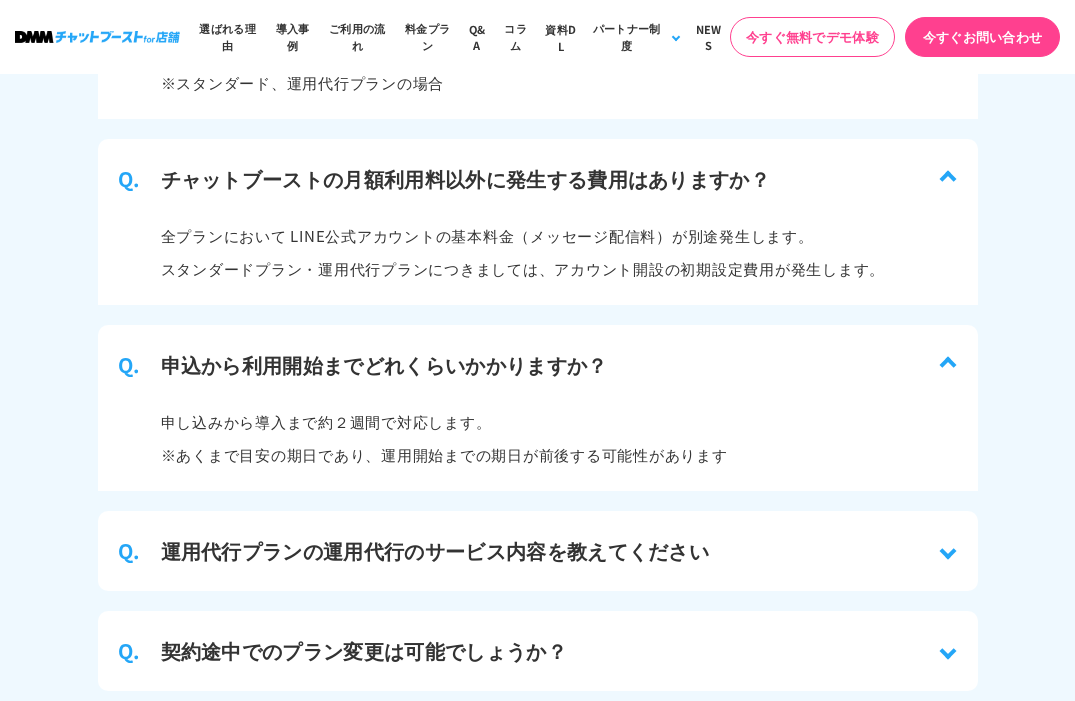 click on "運用代行プランの運用代行のサービス内容を教えてください" at bounding box center [435, 551] 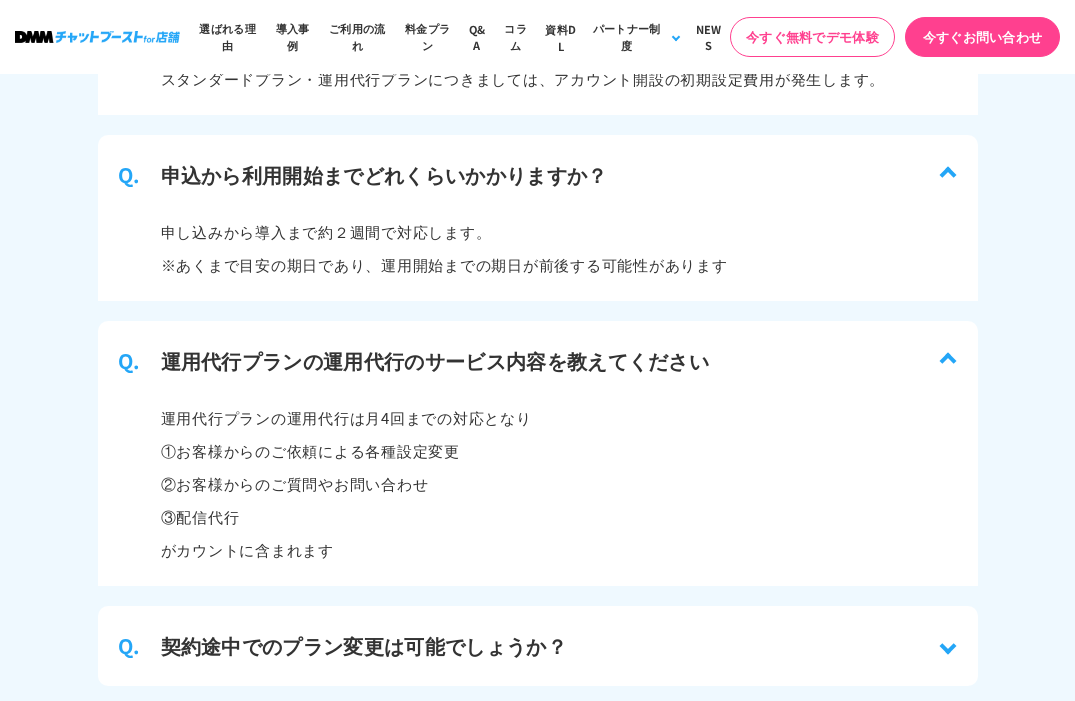 scroll, scrollTop: 9873, scrollLeft: 0, axis: vertical 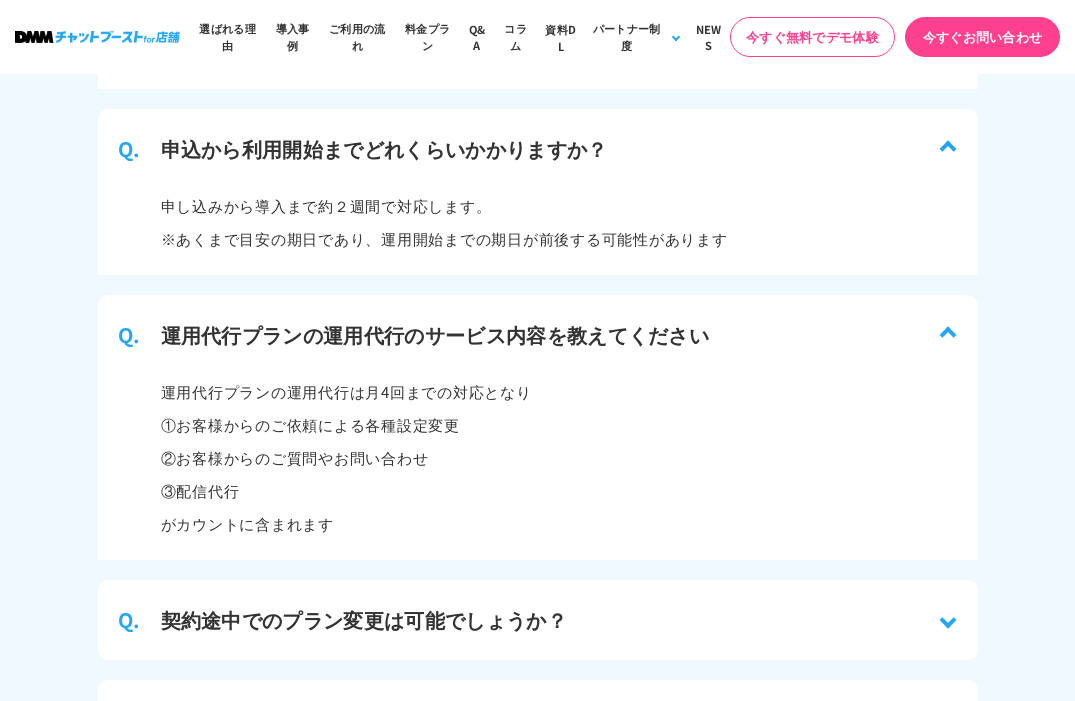 click on "契約途中でのプラン変更は可能でしょうか？" at bounding box center [364, 620] 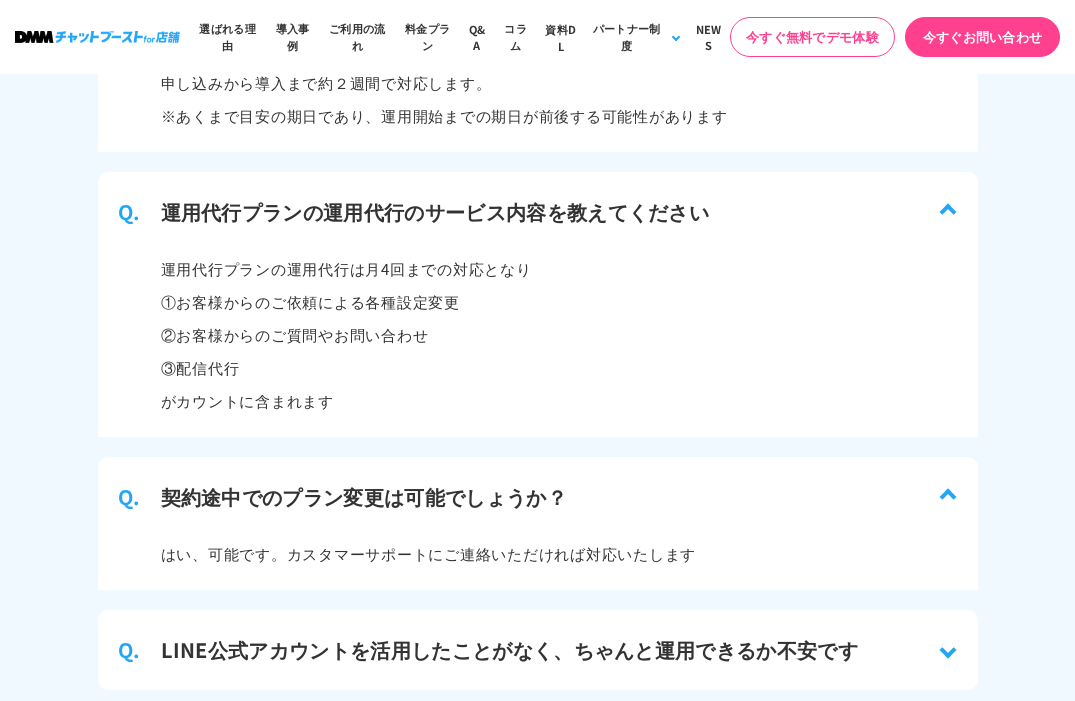 scroll, scrollTop: 10098, scrollLeft: 0, axis: vertical 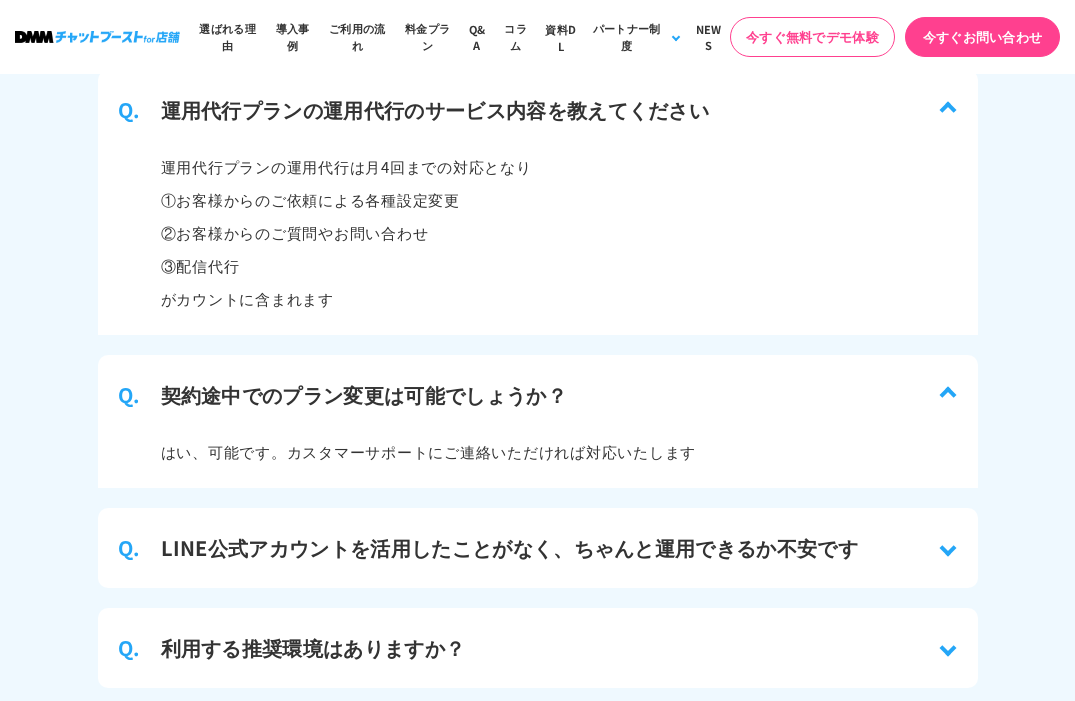 click on "LINE公式アカウントを活用したことがなく、ちゃんと運用できるか不安です" at bounding box center (510, 548) 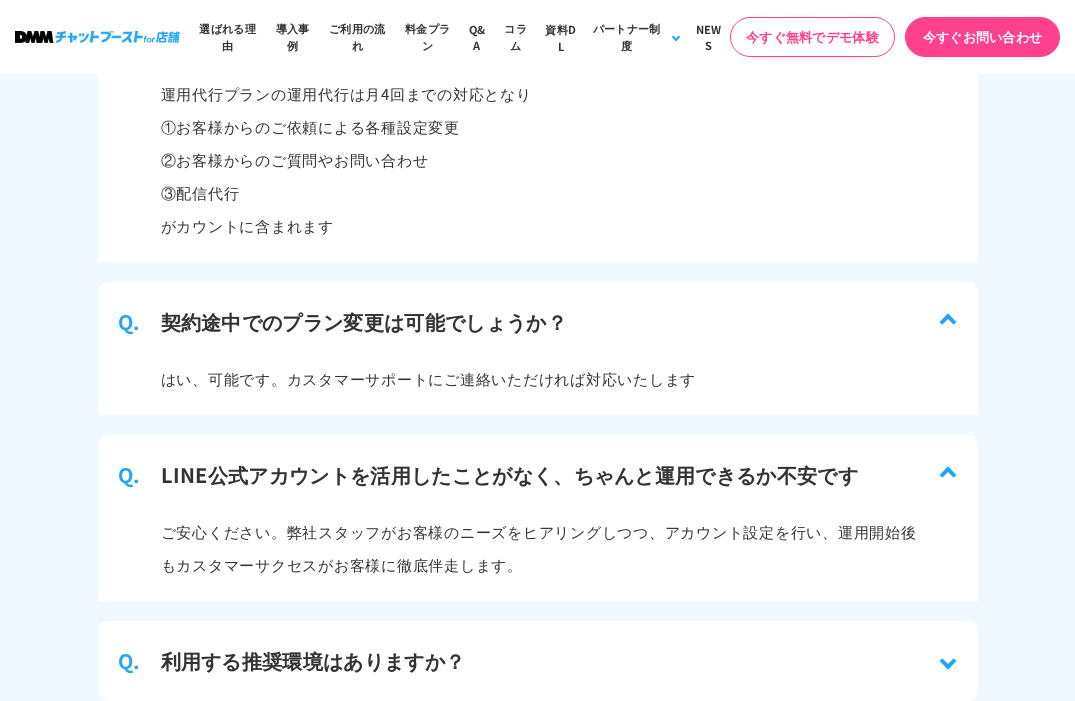 scroll, scrollTop: 10252, scrollLeft: 0, axis: vertical 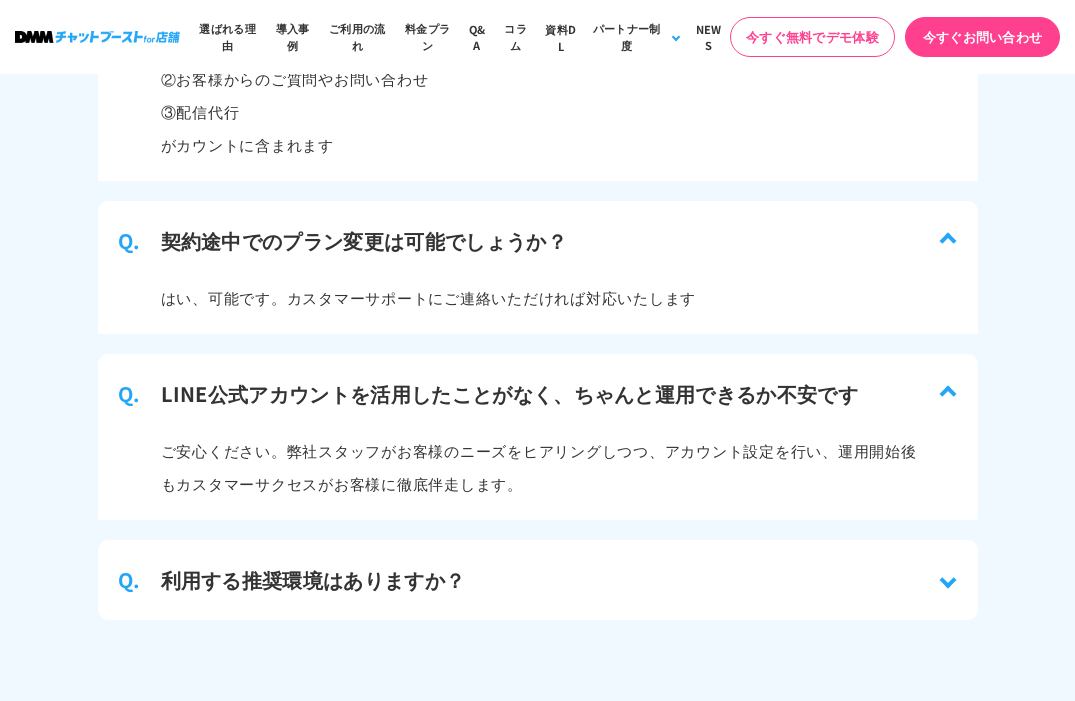 click on "Q.
利用する推奨環境はありますか？" at bounding box center (538, 580) 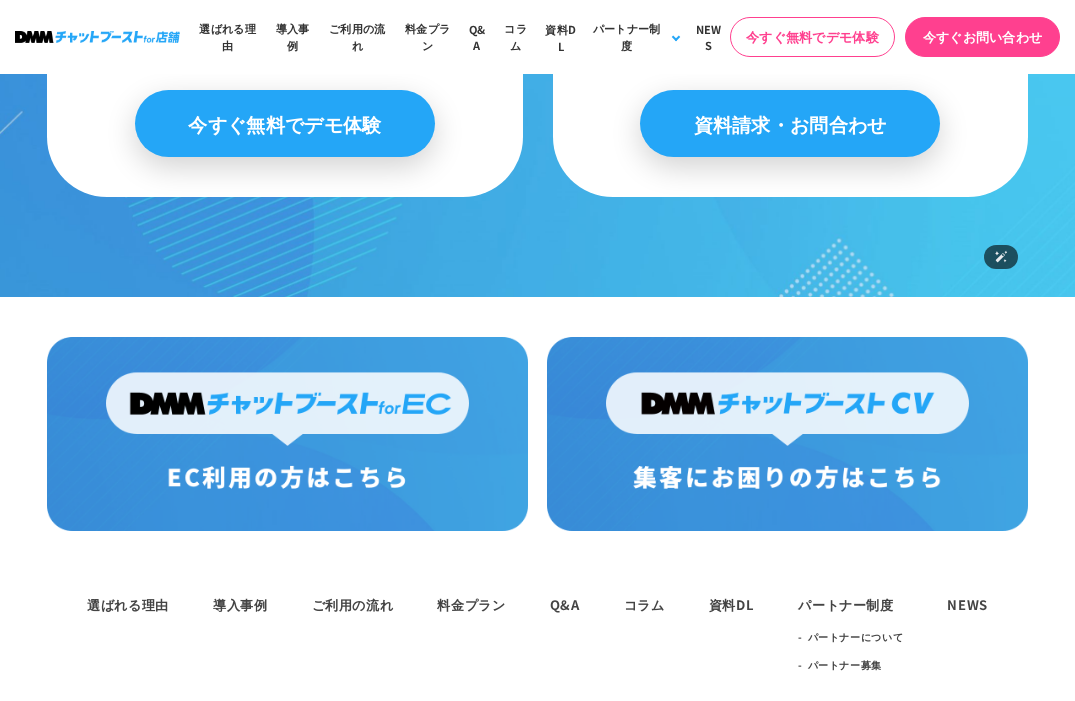scroll, scrollTop: 12386, scrollLeft: 0, axis: vertical 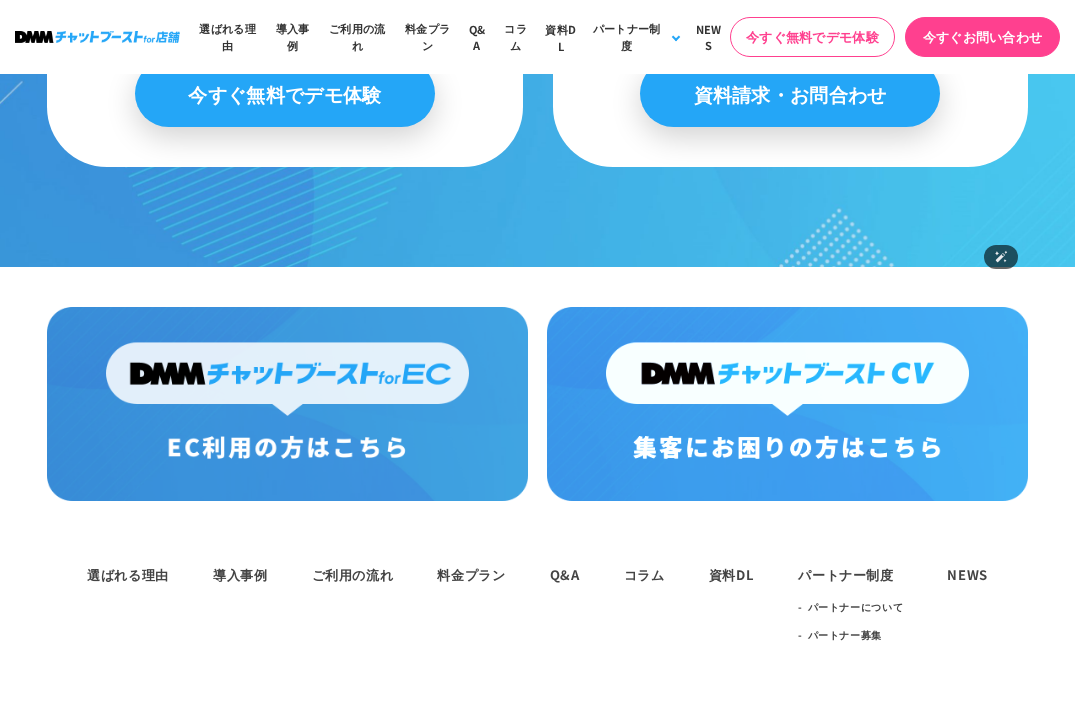 click at bounding box center (787, 404) 